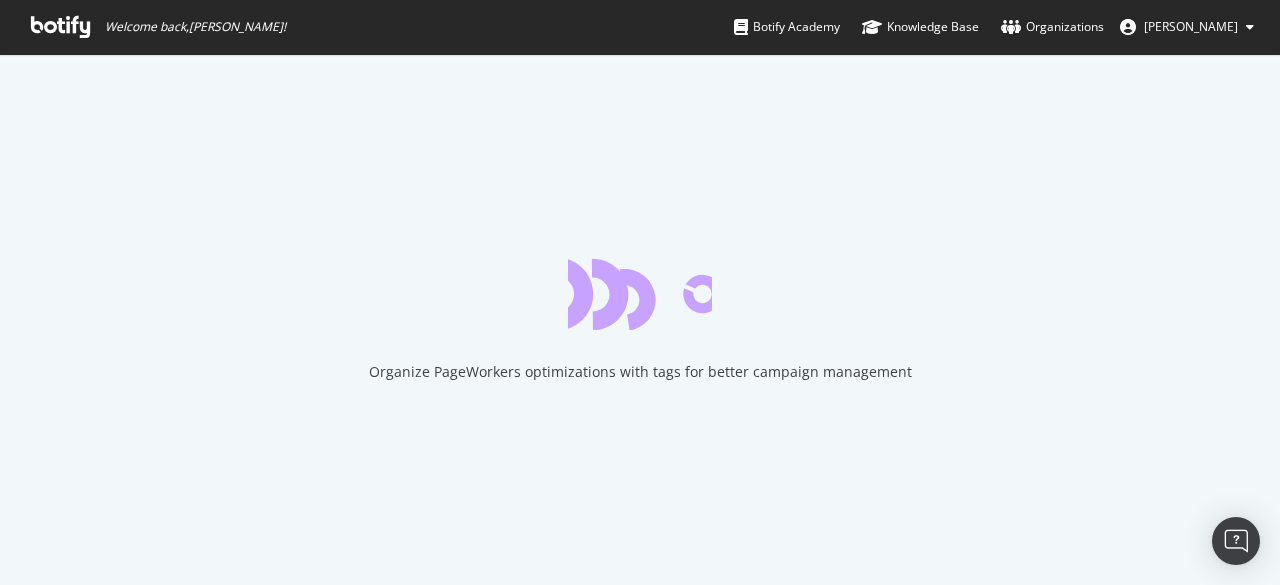 scroll, scrollTop: 0, scrollLeft: 0, axis: both 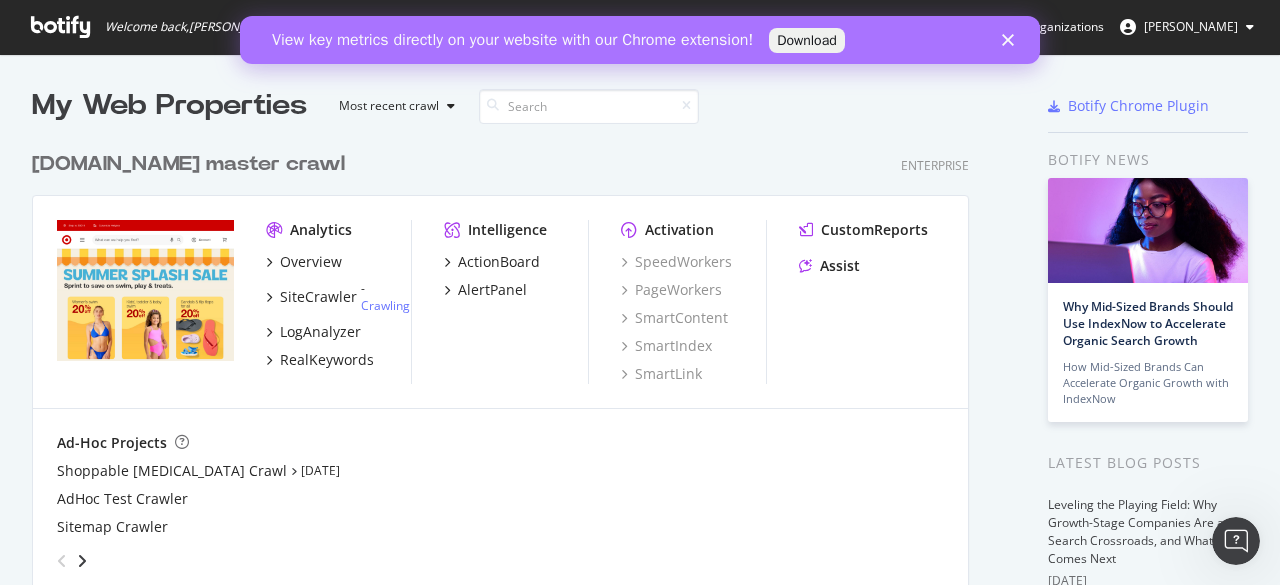 click 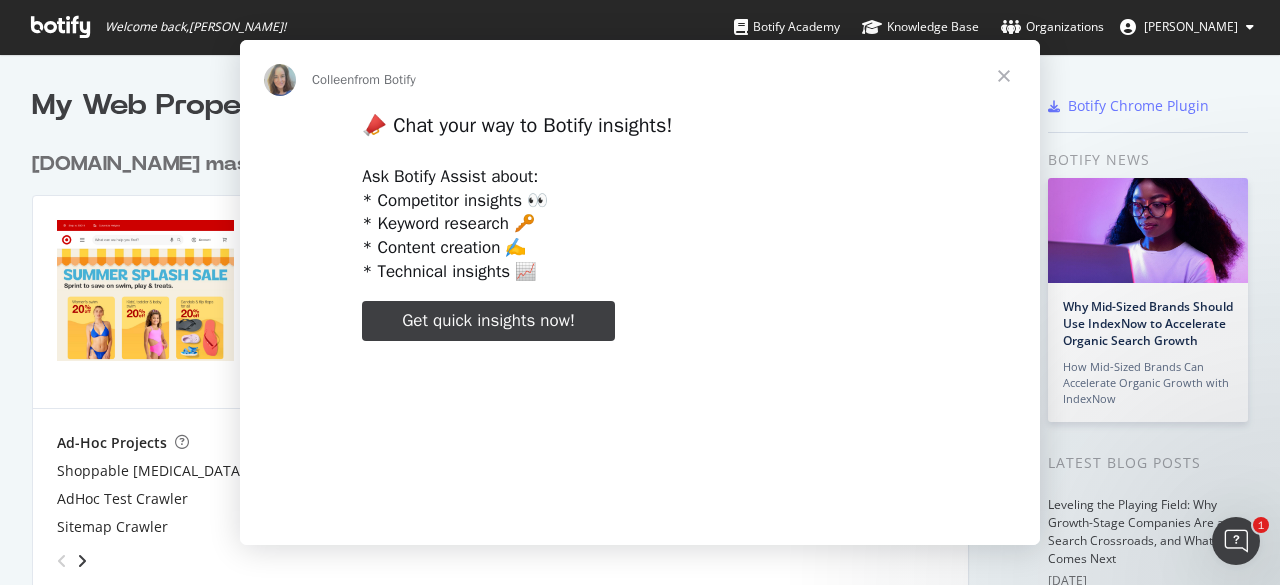 scroll, scrollTop: 0, scrollLeft: 0, axis: both 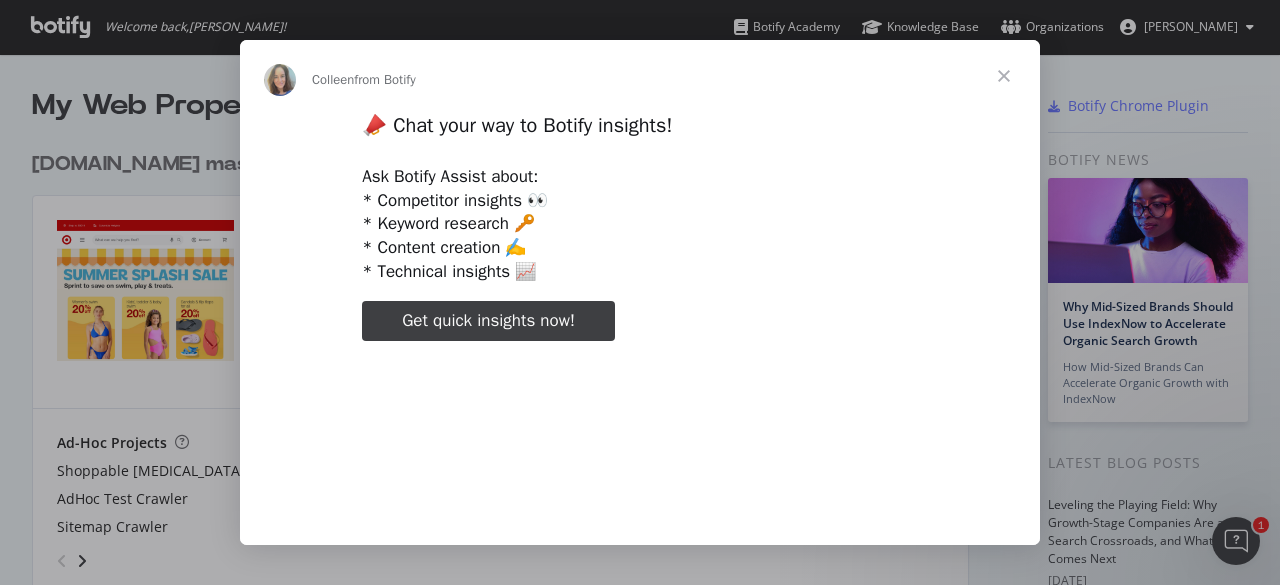 click at bounding box center (1004, 76) 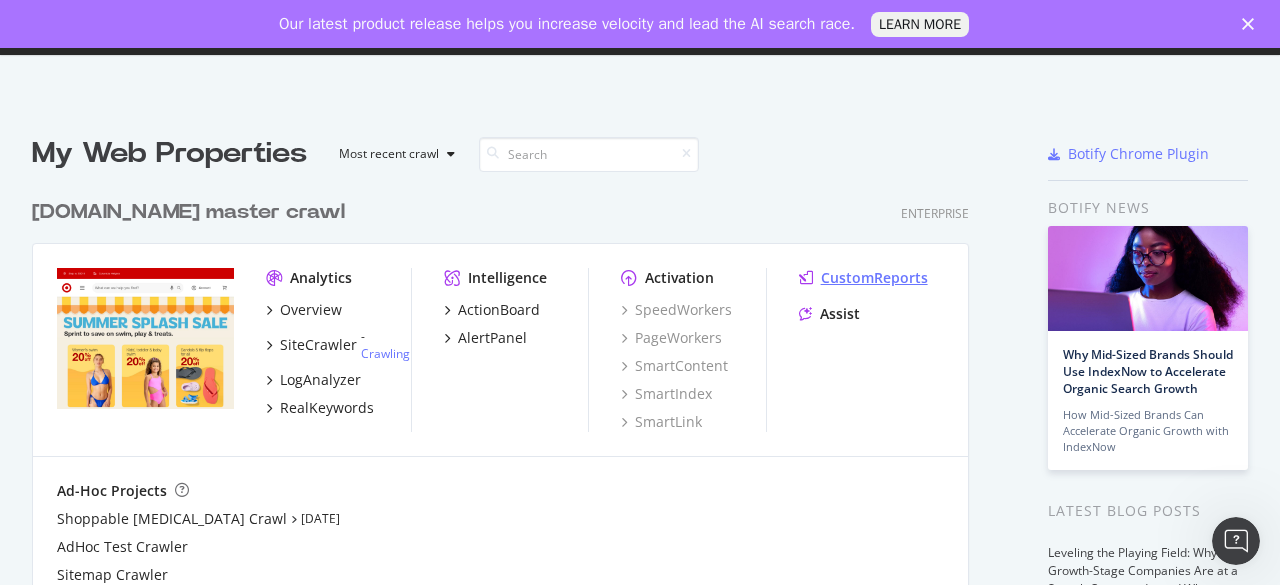 scroll, scrollTop: 0, scrollLeft: 0, axis: both 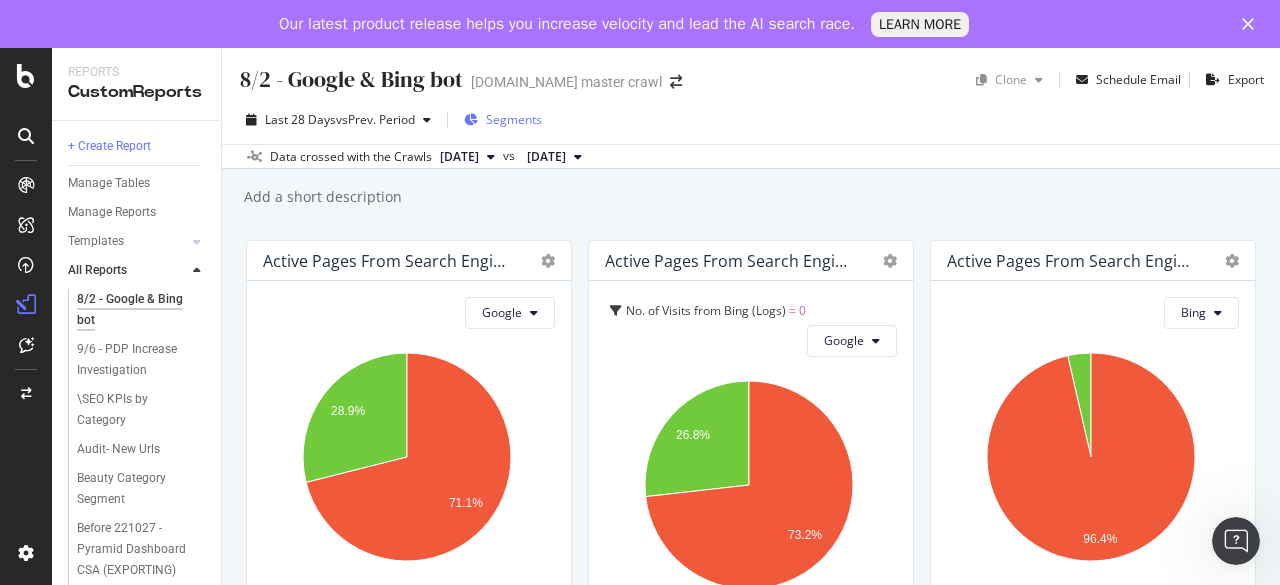 click on "Segments" at bounding box center (514, 119) 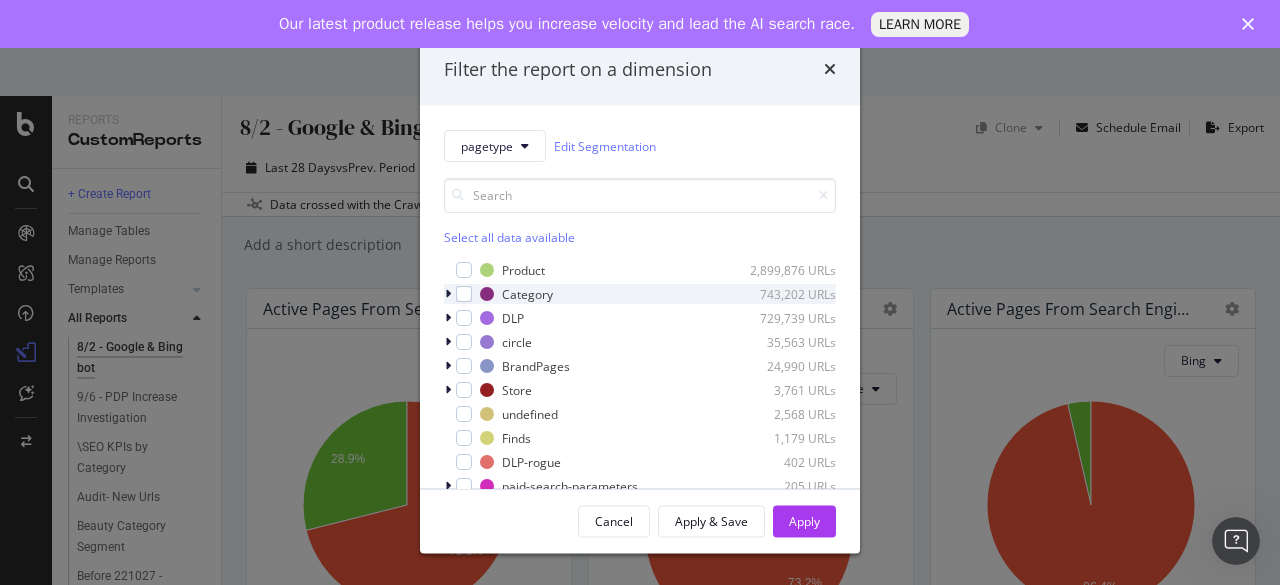 click at bounding box center (448, 294) 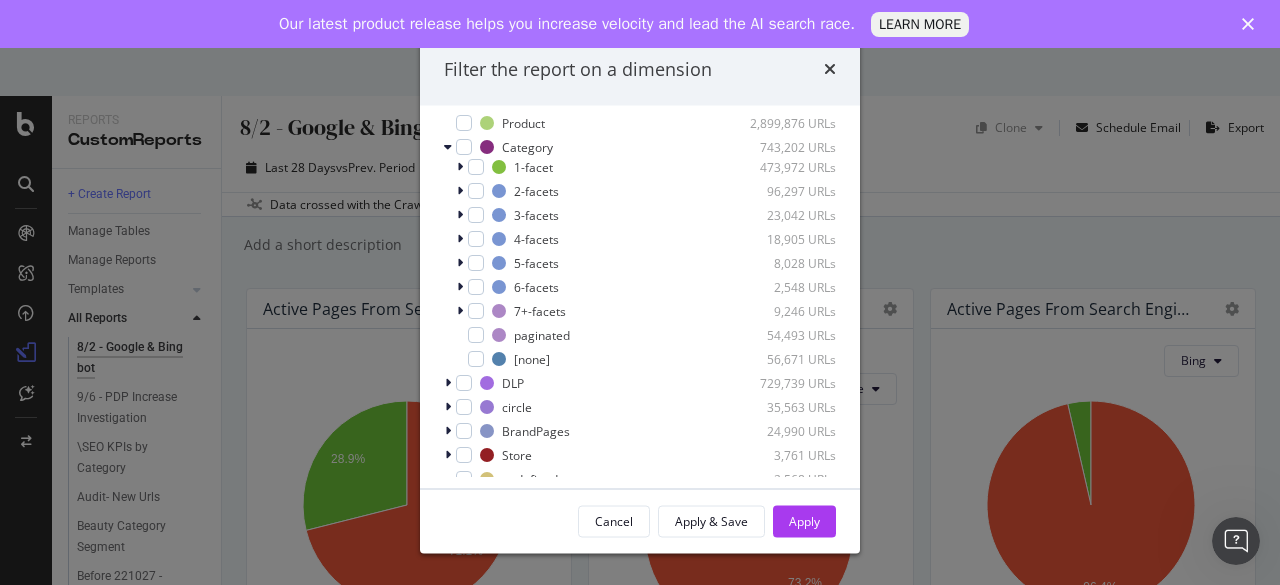 scroll, scrollTop: 158, scrollLeft: 0, axis: vertical 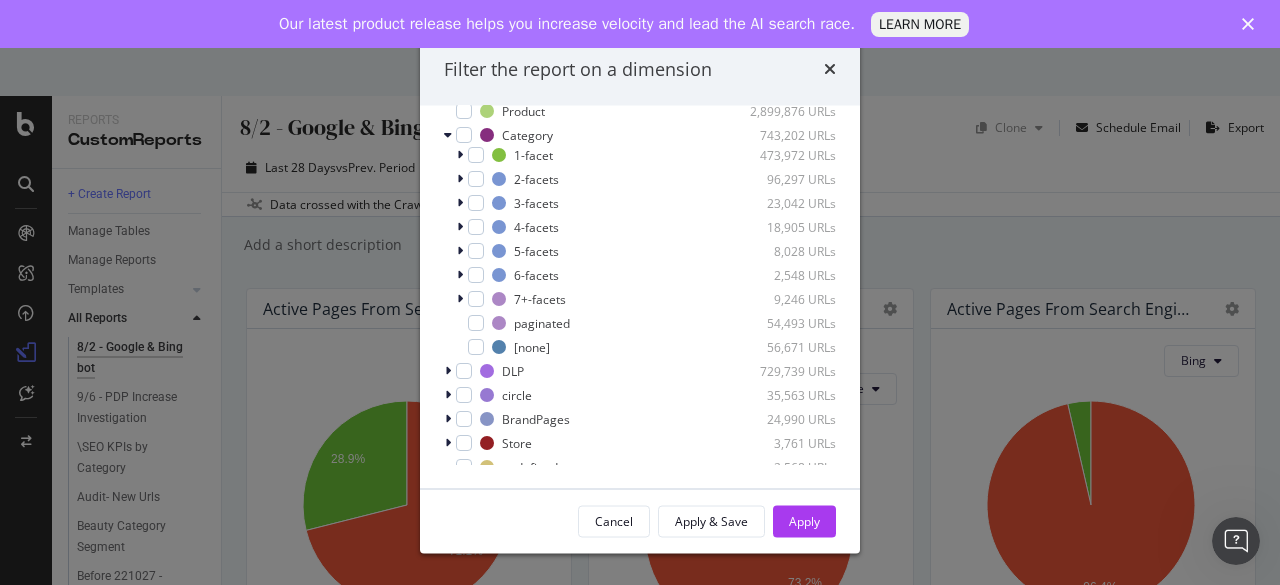 click on "Filter the report on a dimension pagetype Edit Segmentation Select all data available Product 2,899,876   URLs Category 743,202   URLs 1-facet 473,972   URLs 2-facets 96,297   URLs 3-facets 23,042   URLs 4-facets 18,905   URLs 5-facets 8,028   URLs 6-facets 2,548   URLs 7+-facets 9,246   URLs paginated 54,493   URLs [none] 56,671   URLs DLP 729,739   URLs circle 35,563   URLs BrandPages 24,990   URLs Store 3,761   URLs undefined 2,568   URLs Finds 1,179   URLs DLP-rogue 402   URLs paid-search-parameters 205   URLs creators 149   URLs SearchTCIN 40   URLs Registry 24   URLs Homepage 7   URLs GiftCard 2   URLs Cancel Apply & Save Apply" at bounding box center (640, 292) 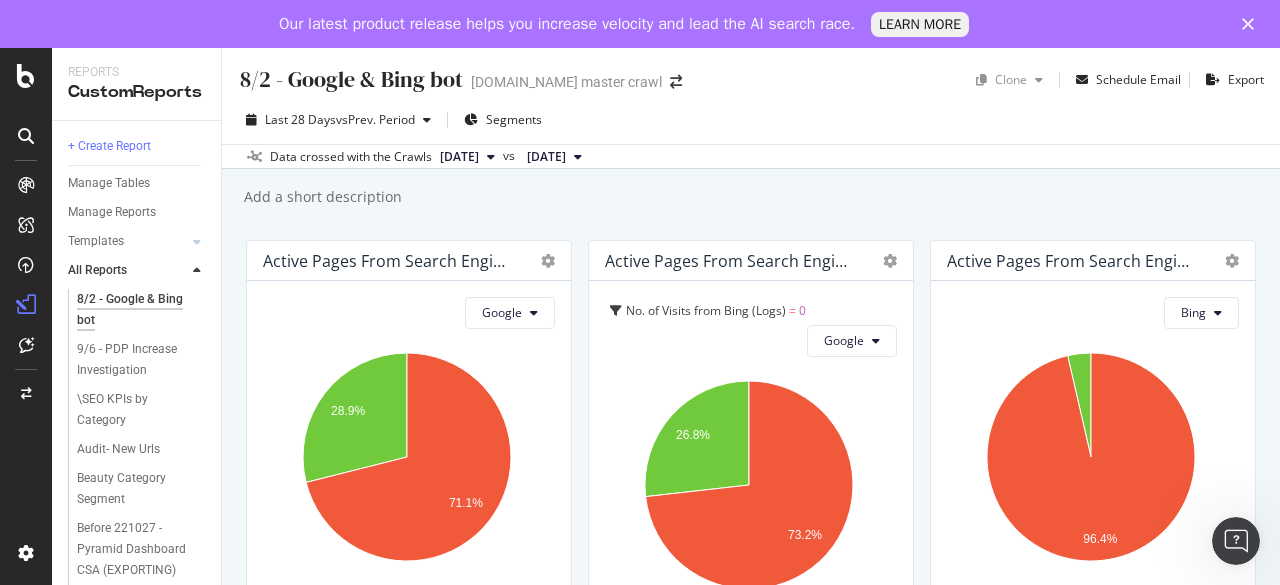 click at bounding box center [197, 271] 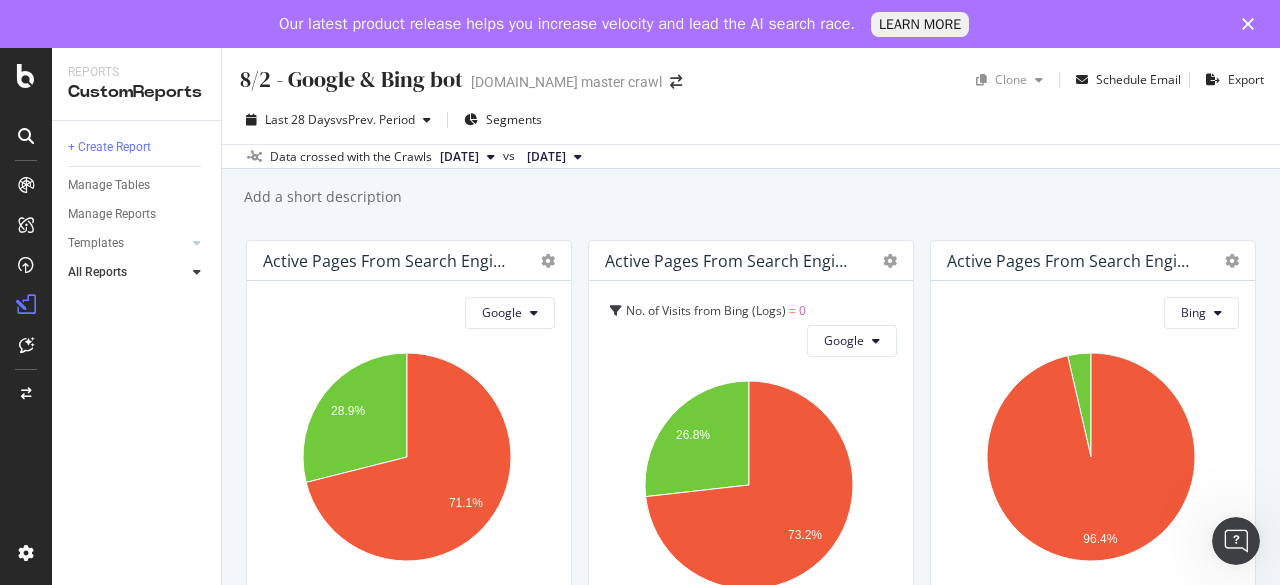 click at bounding box center [197, 272] 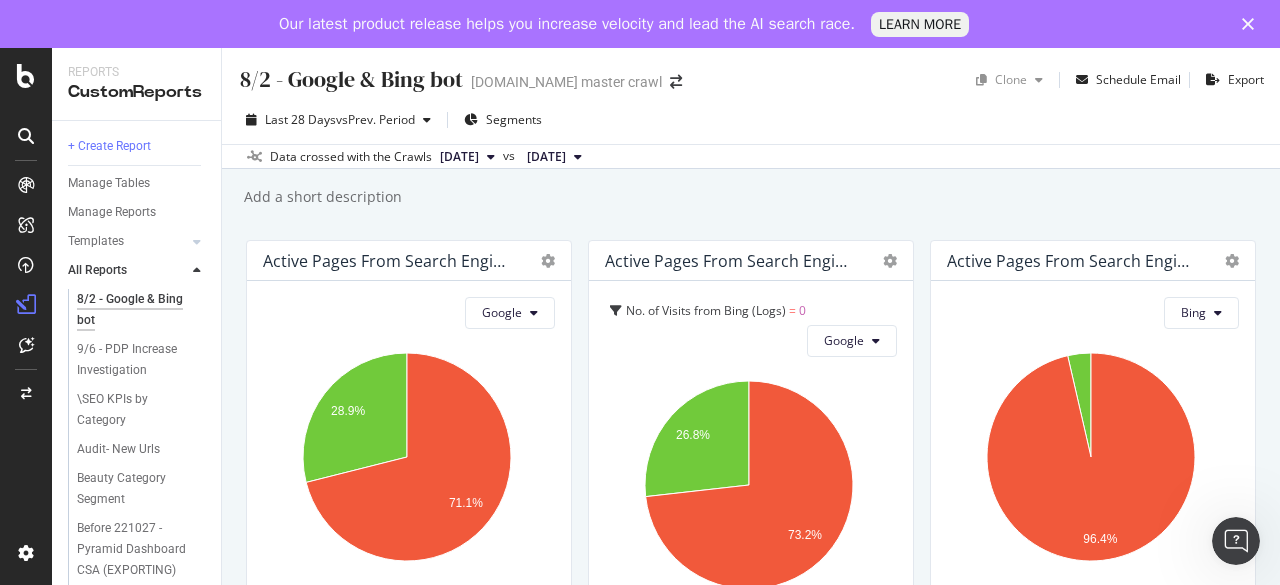 click on "Add a short description Add a short description" at bounding box center (761, 197) 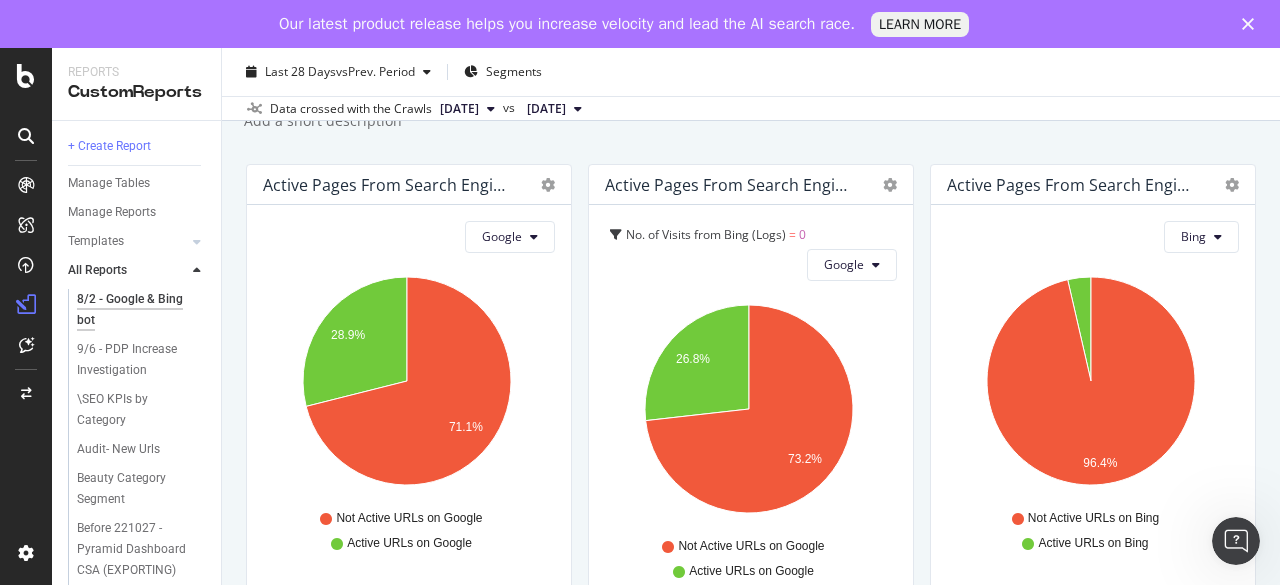 scroll, scrollTop: 0, scrollLeft: 0, axis: both 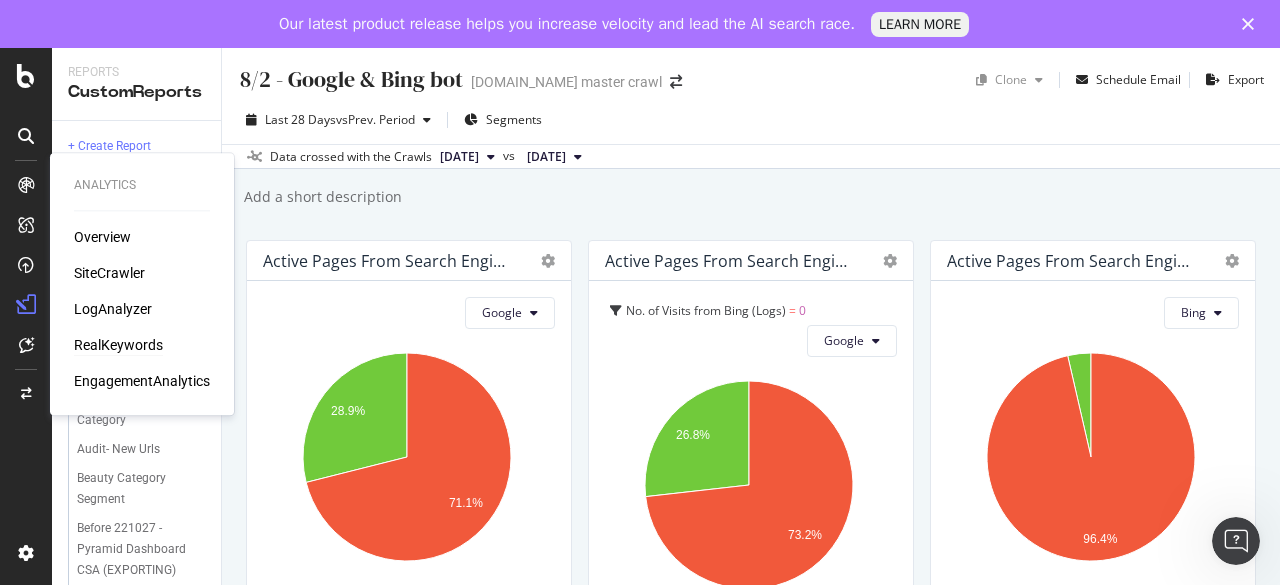 click on "RealKeywords" at bounding box center [118, 345] 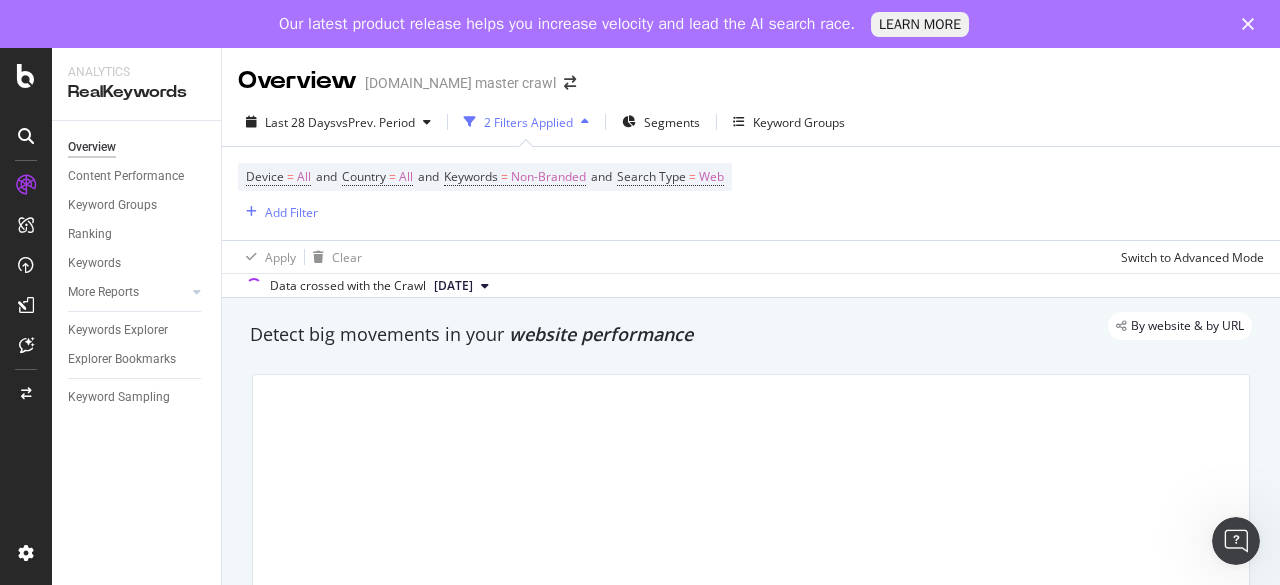 click on "2 Filters Applied" at bounding box center [528, 122] 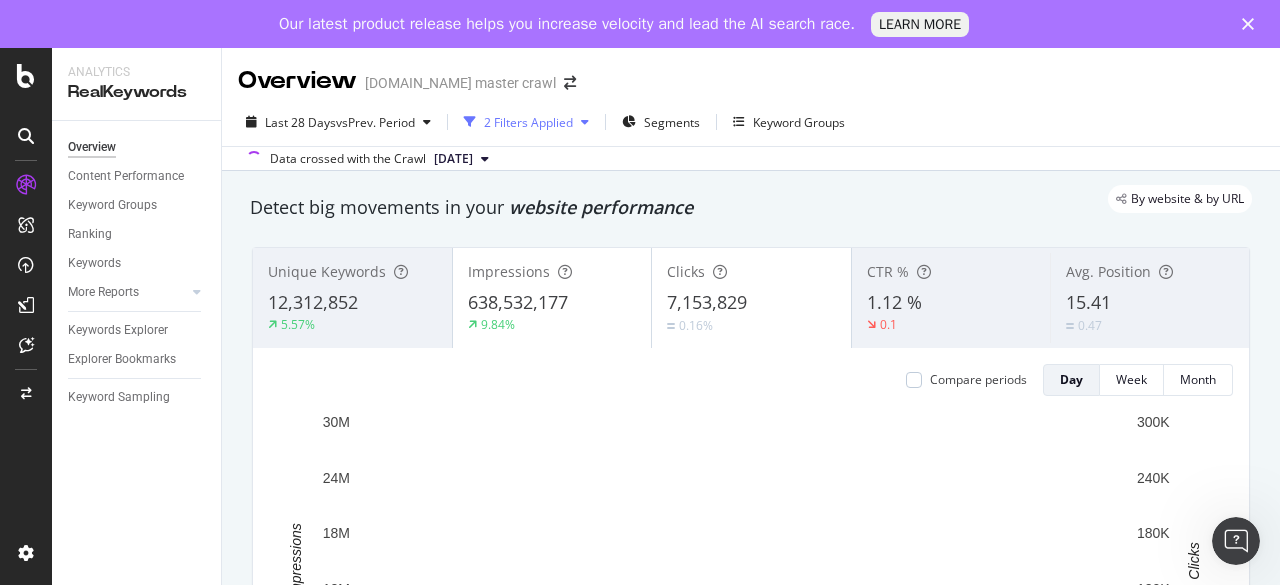 click on "2 Filters Applied" at bounding box center [528, 122] 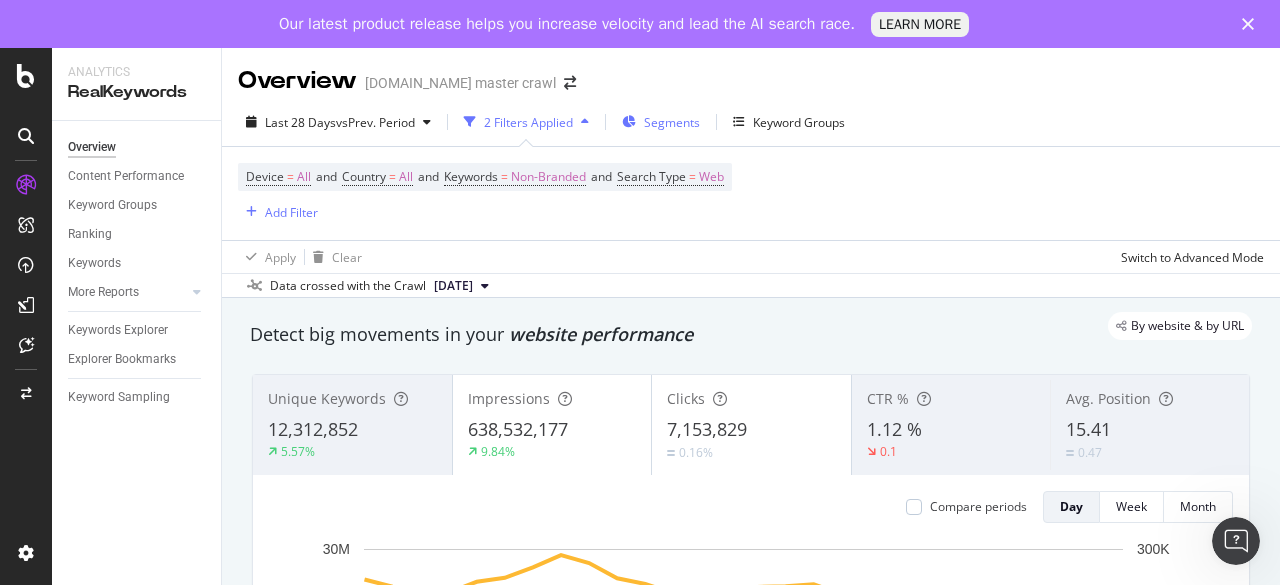 click on "Segments" at bounding box center [661, 122] 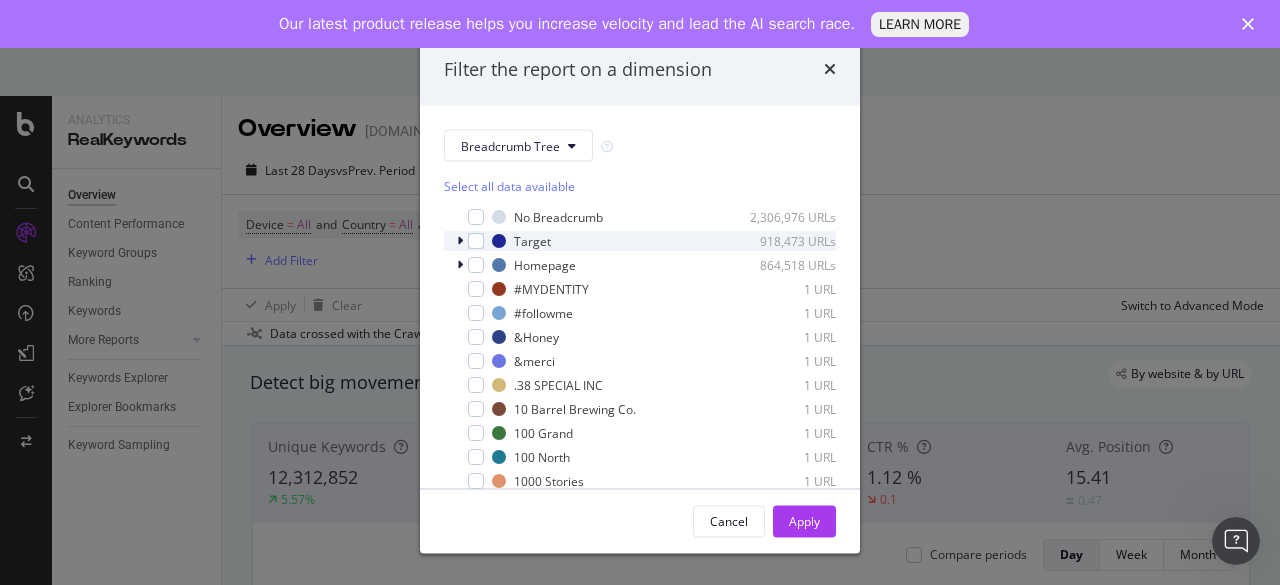 click on "Target 918,473   URLs" at bounding box center [640, 241] 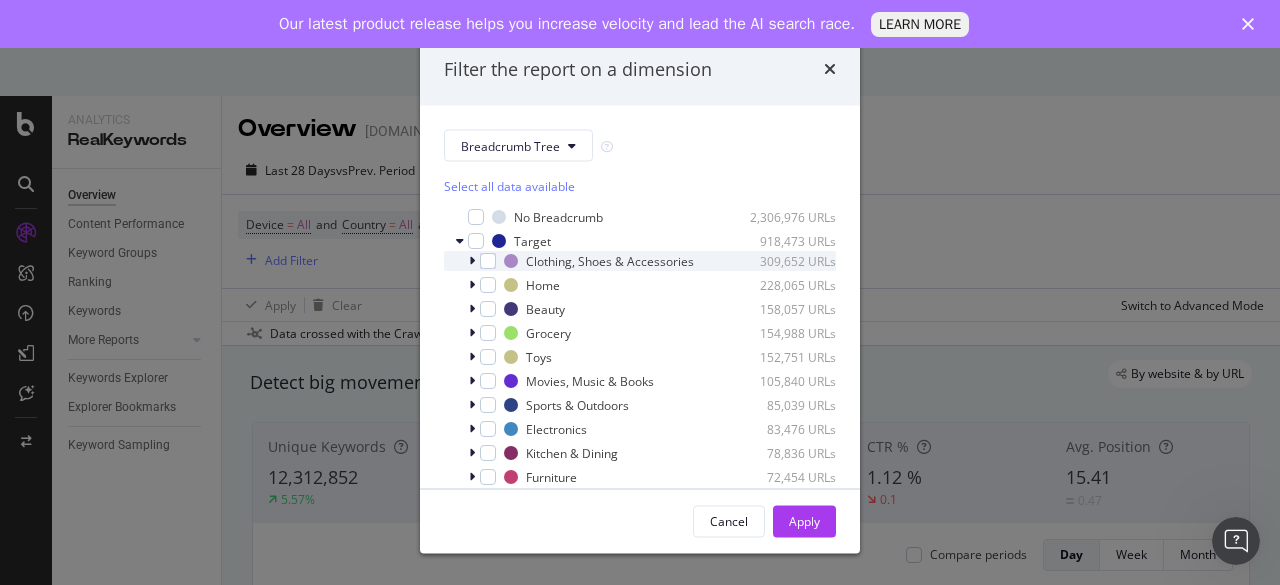 click at bounding box center [472, 261] 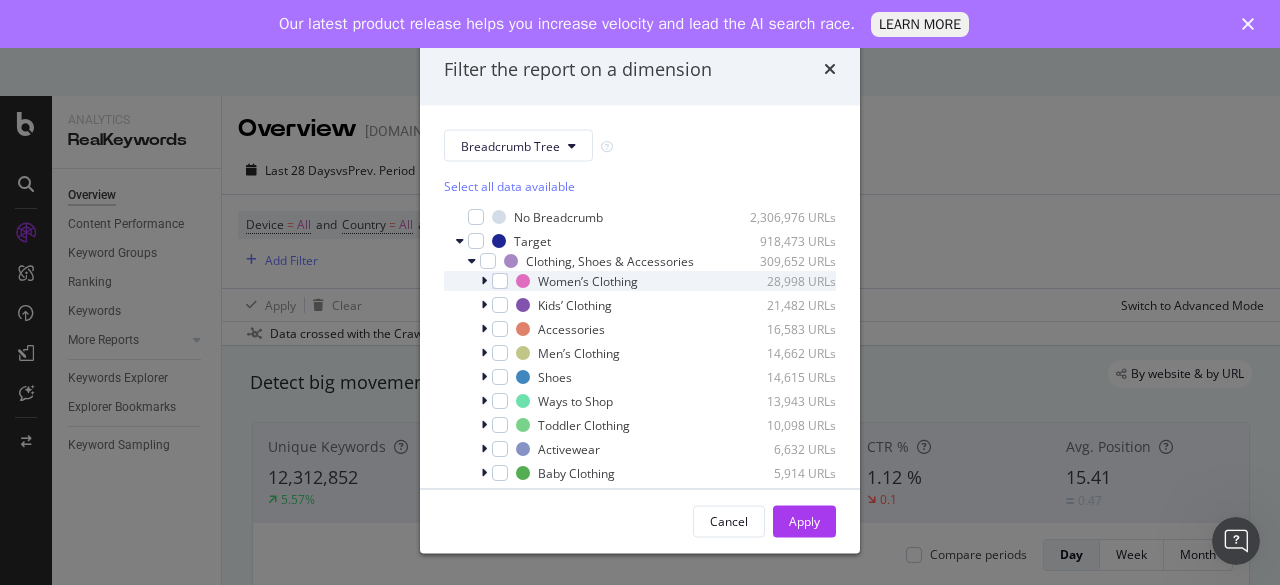 click at bounding box center (484, 281) 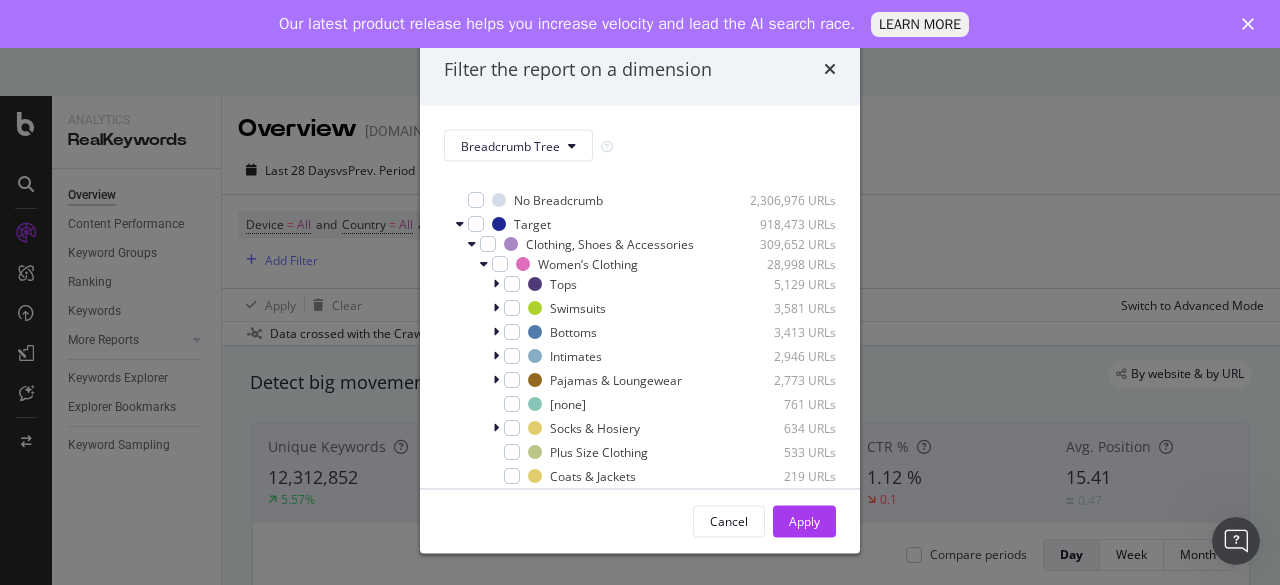 scroll, scrollTop: 52, scrollLeft: 0, axis: vertical 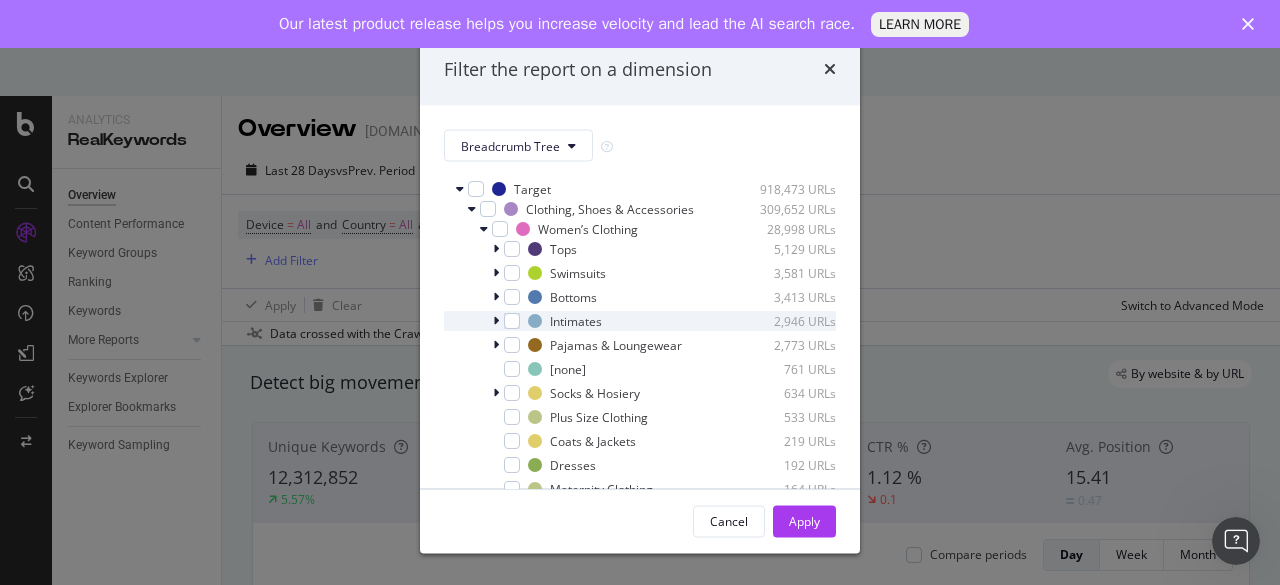 click at bounding box center (496, 321) 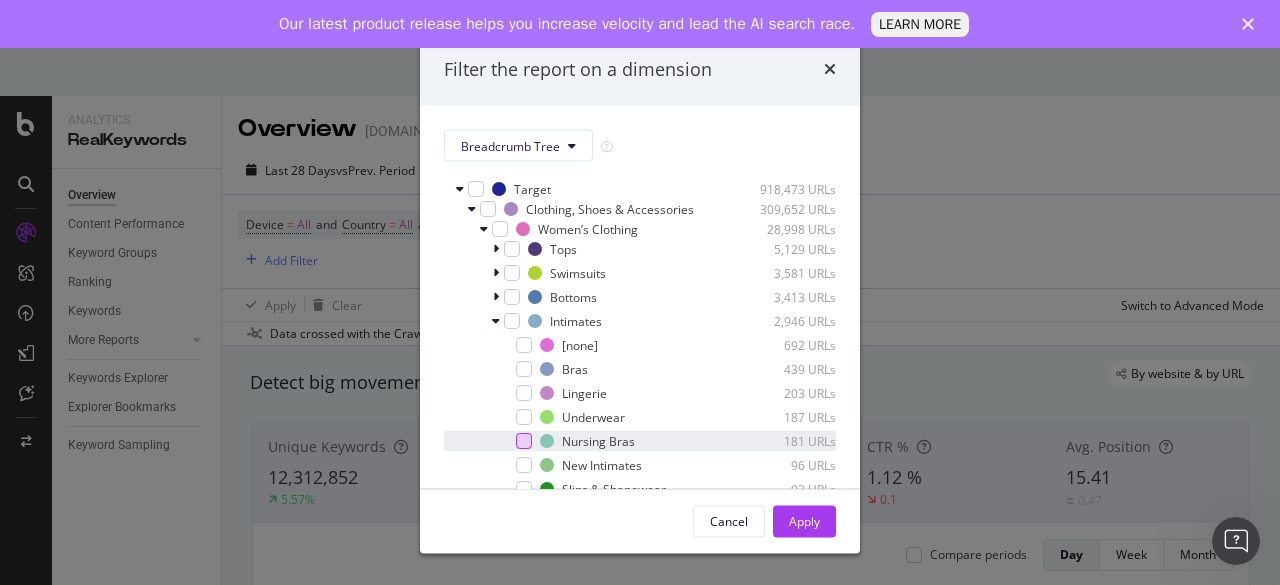 click at bounding box center (524, 441) 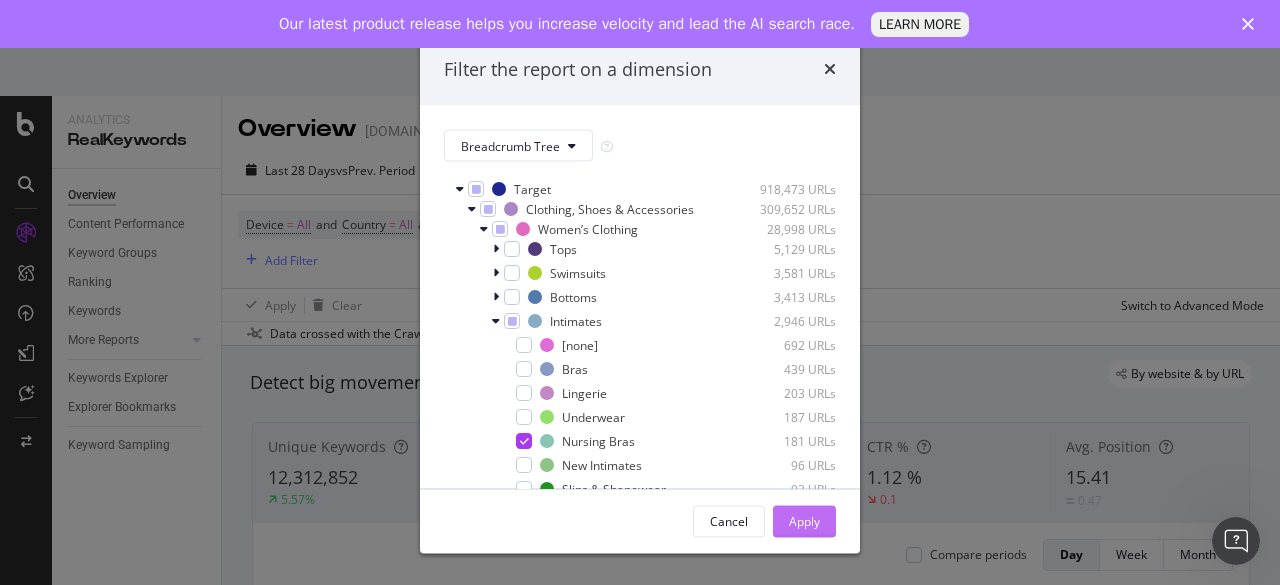 click on "Apply" at bounding box center [804, 520] 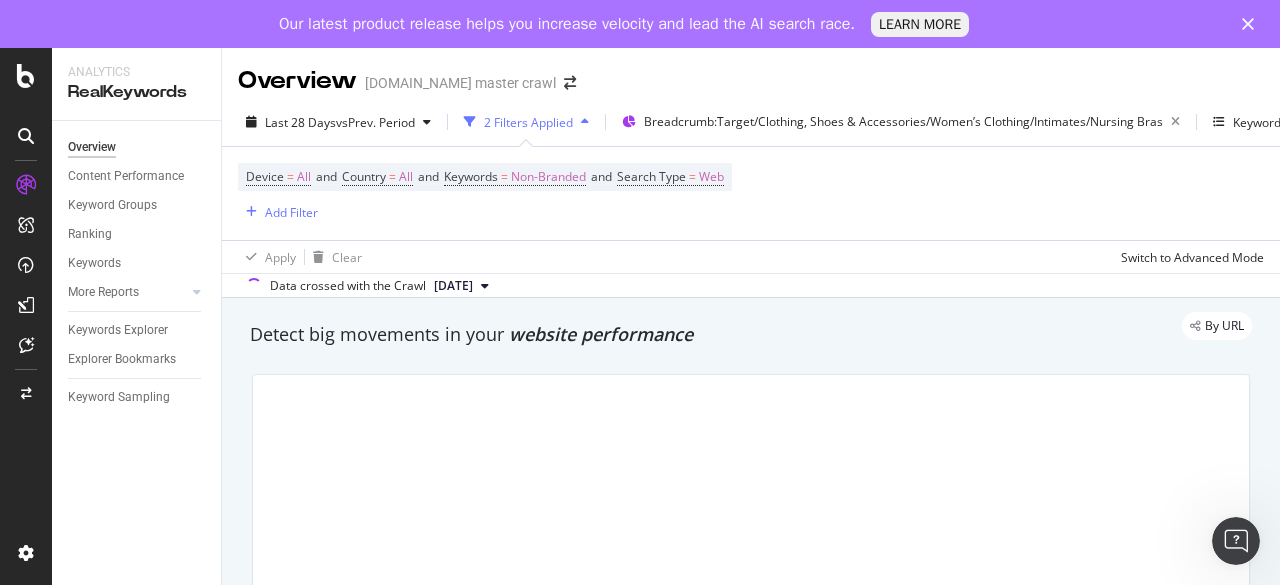 click on "By URL Detect big movements in your   website performance Investigate your changes in keyword performance Hypotheses to Investigate - Over Time Seasonality Branded Keywords Device Top pagetype Level 1 Top Keywords Current: [DATE]  -   [DATE] vs  Previous : [DATE]  -   [DATE] Day Week Month Clicks Improve Rankings See content-related business metrics focused on your relevant scope with actionable insights in the   Content Performance dashboard. Discover possible new opportunities Winning Data Dimensions Keyword Smart Keyword Keyword Group Full URL pagetype Level 1  Add a Dimension Consider addressing negative fluctuations Losing Data Dimensions Keyword Smart Keyword Keyword Group Full URL pagetype Level 1  Add a Dimension What are your   top Countries ? Countries What are your top   Search Types ? Clicks By Search Type Clicks By URL What are your   top Devices ? Clicks by Device Clicks How your   Branded Keywords   perform? Clicks By Branded Keywords Clicks" at bounding box center (751, 2412) 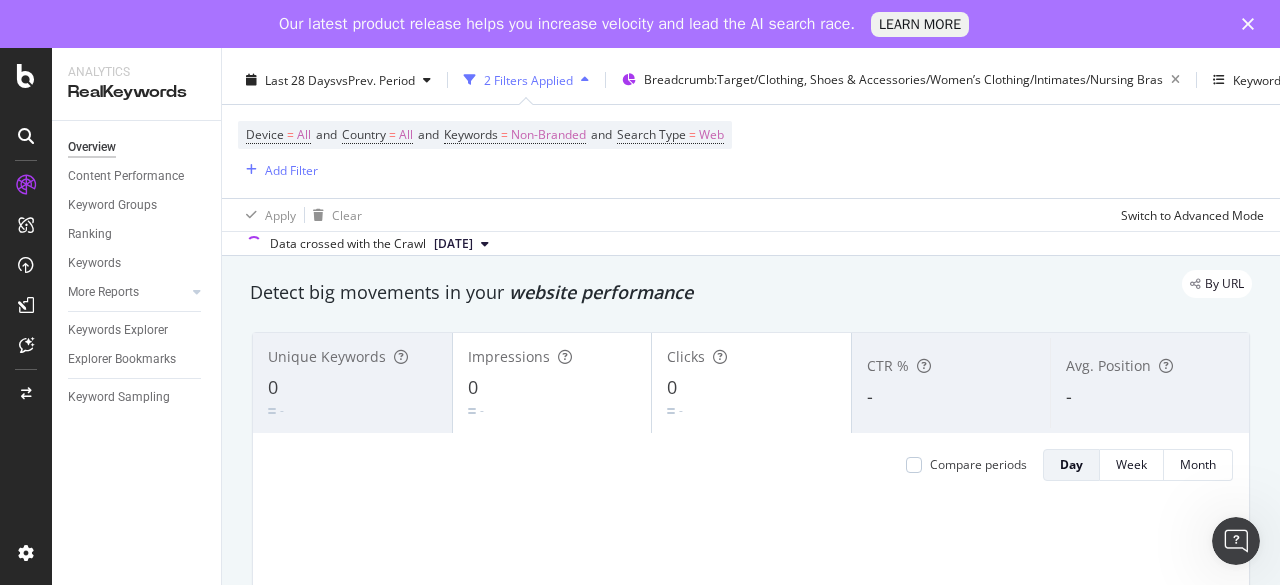 scroll, scrollTop: 25, scrollLeft: 0, axis: vertical 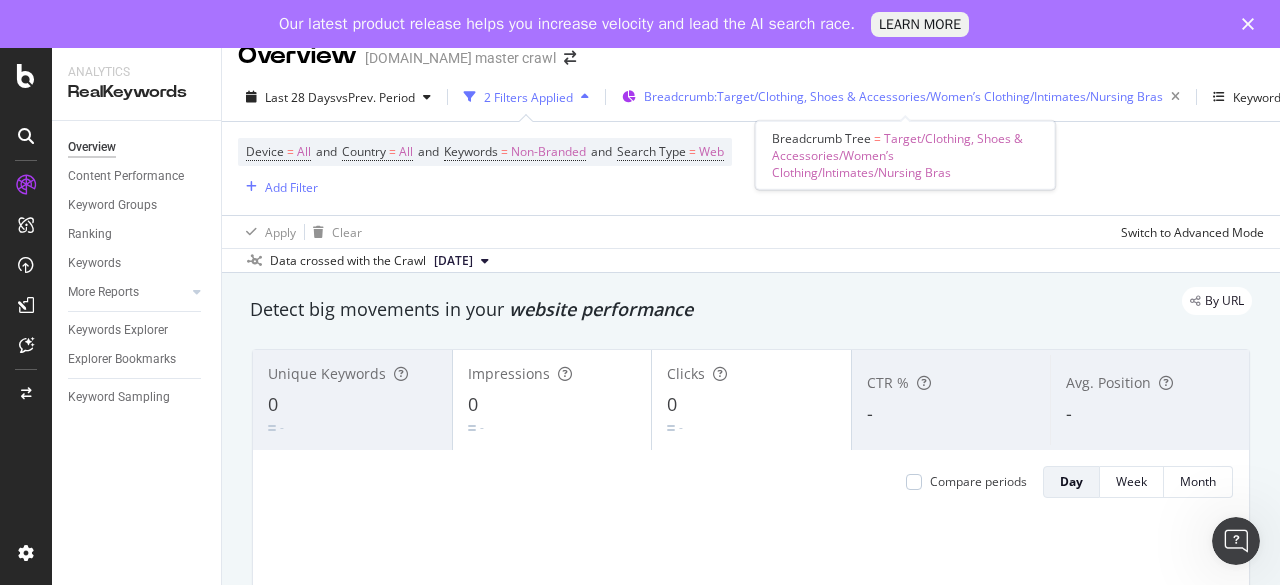 click on "Breadcrumb:  Target/Clothing, Shoes & Accessories/Women’s Clothing/Intimates/Nursing Bras" at bounding box center (905, 97) 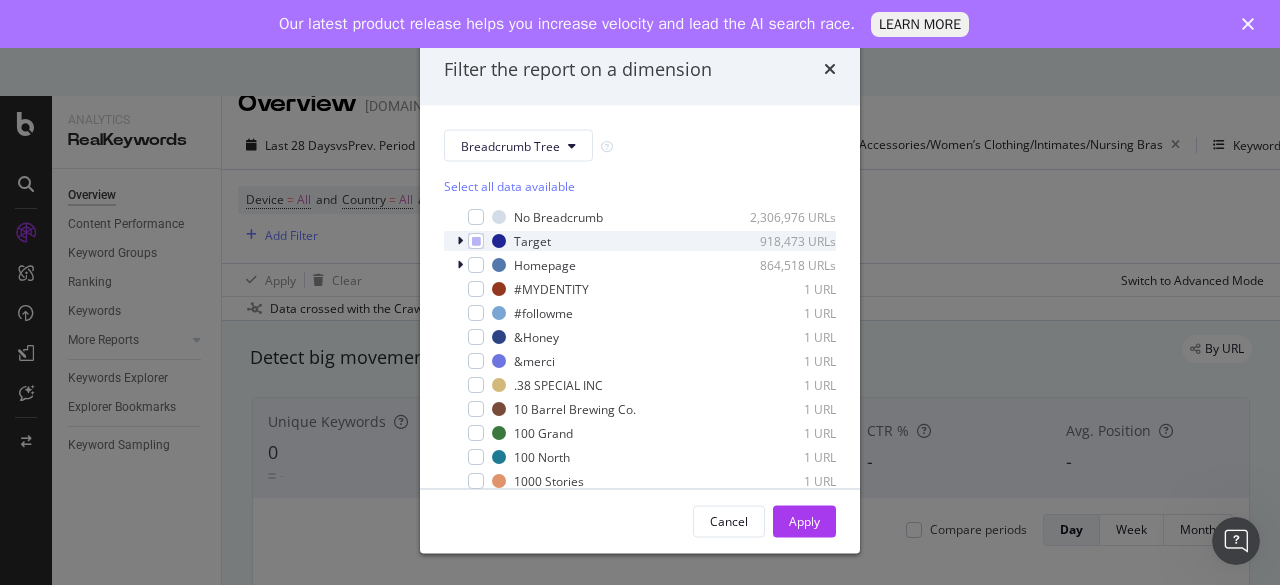 click at bounding box center [460, 241] 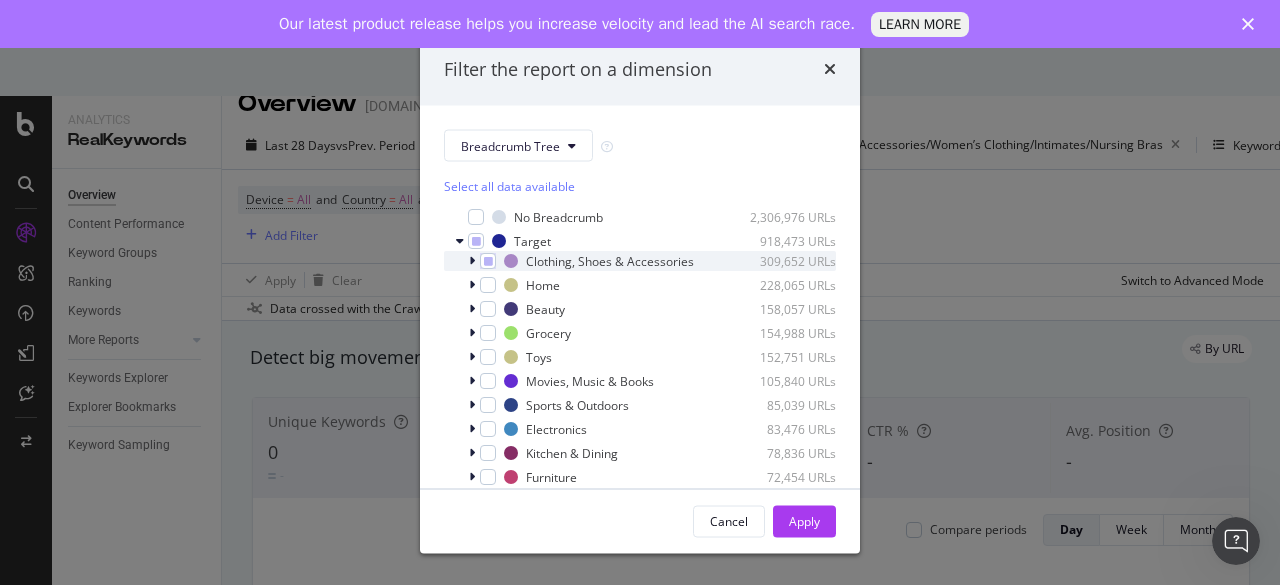 click at bounding box center (472, 261) 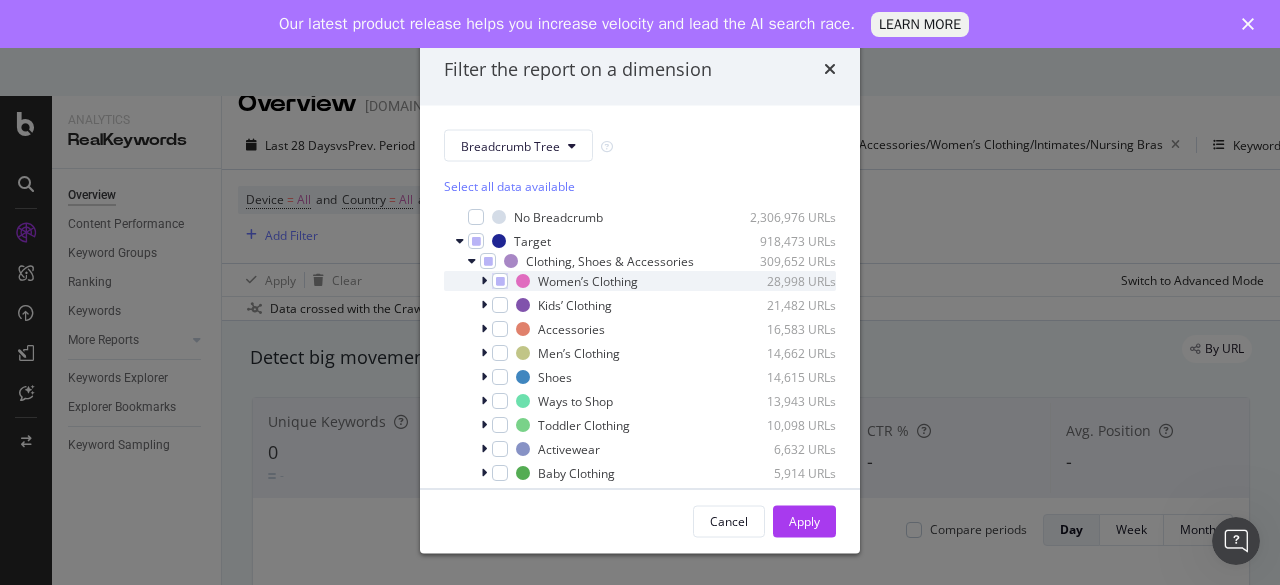 click at bounding box center (484, 281) 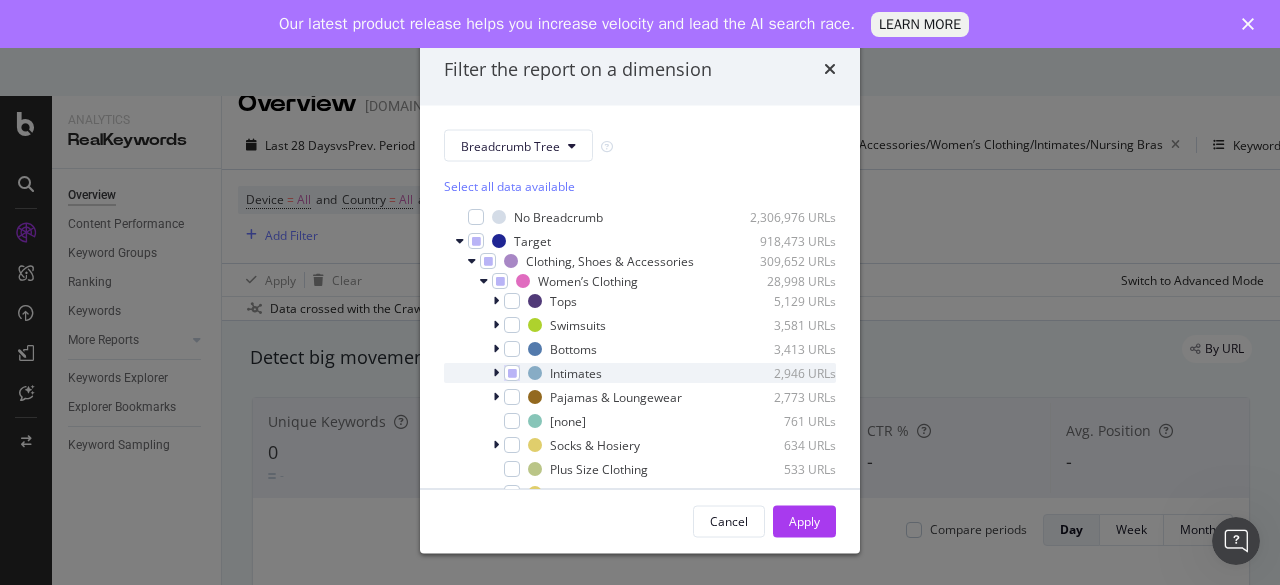 click at bounding box center [496, 373] 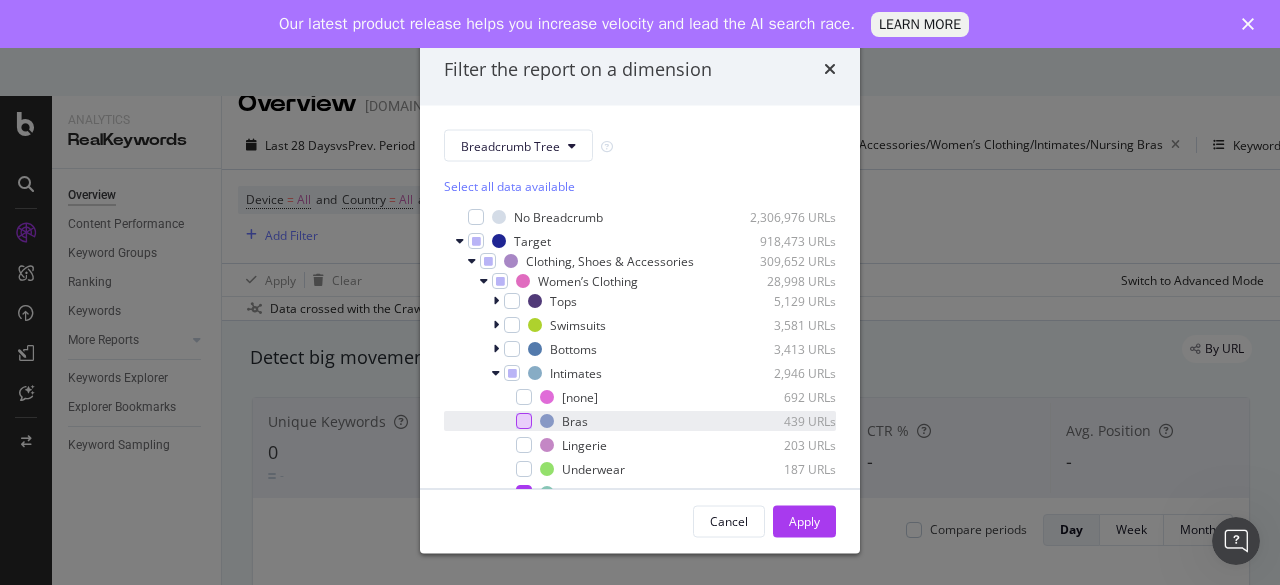 click at bounding box center [524, 421] 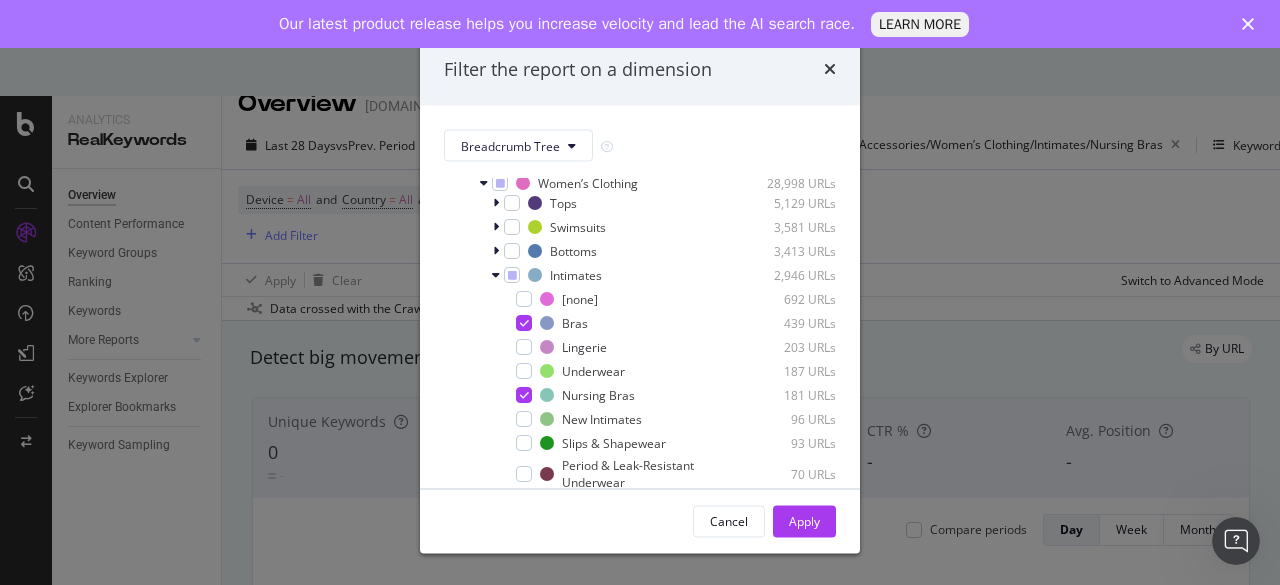scroll, scrollTop: 118, scrollLeft: 0, axis: vertical 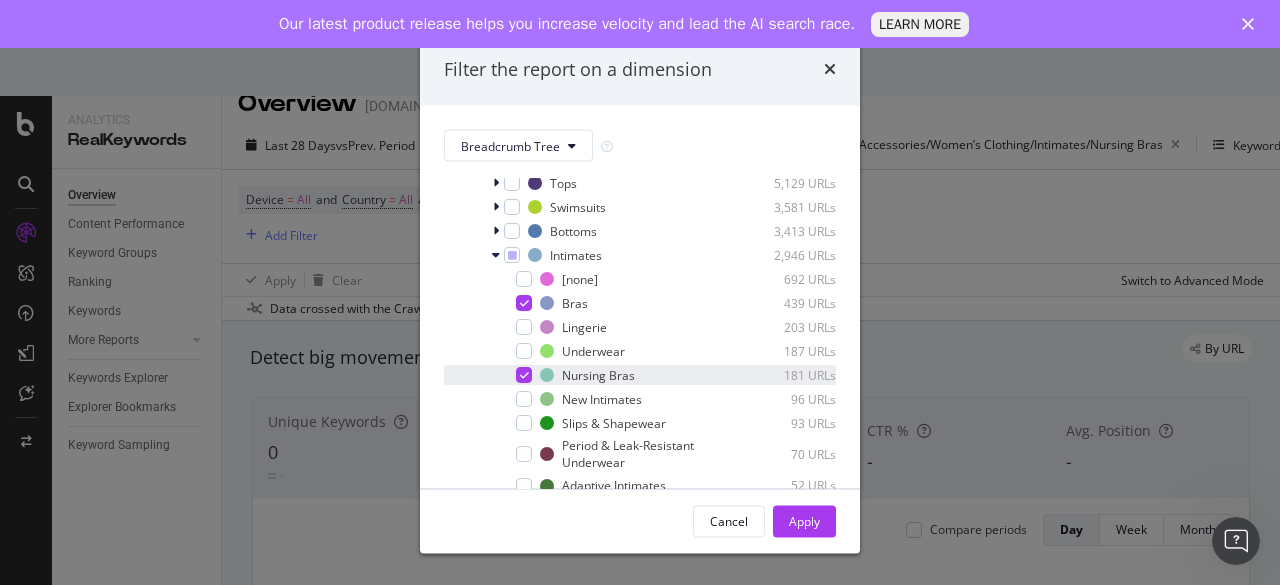 click at bounding box center (524, 375) 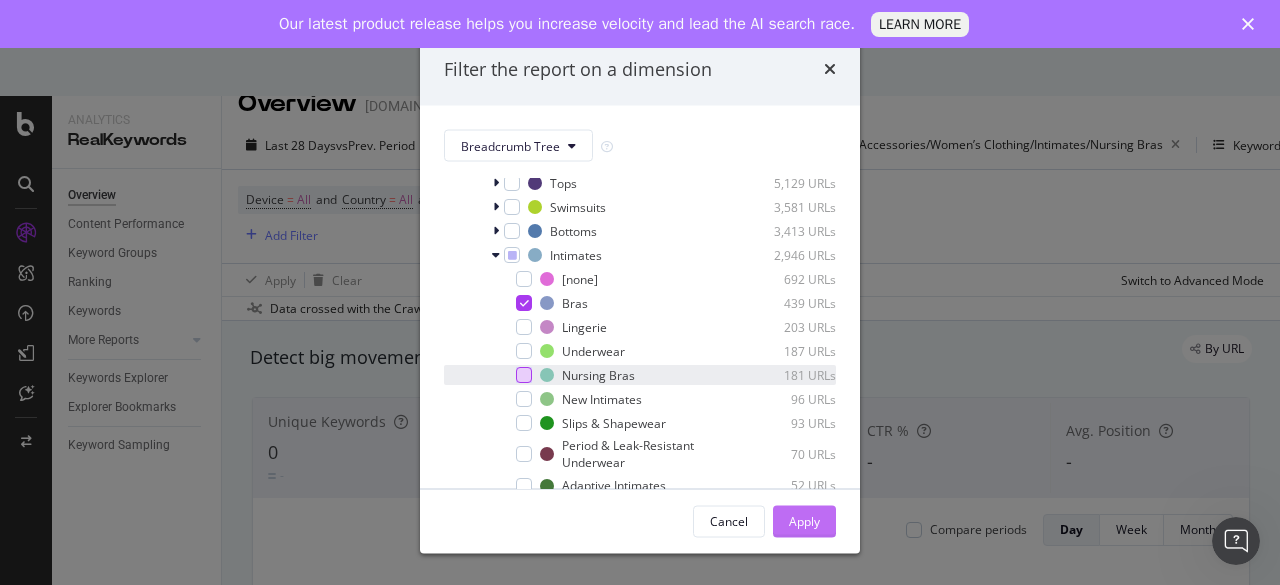 click on "Apply" at bounding box center (804, 520) 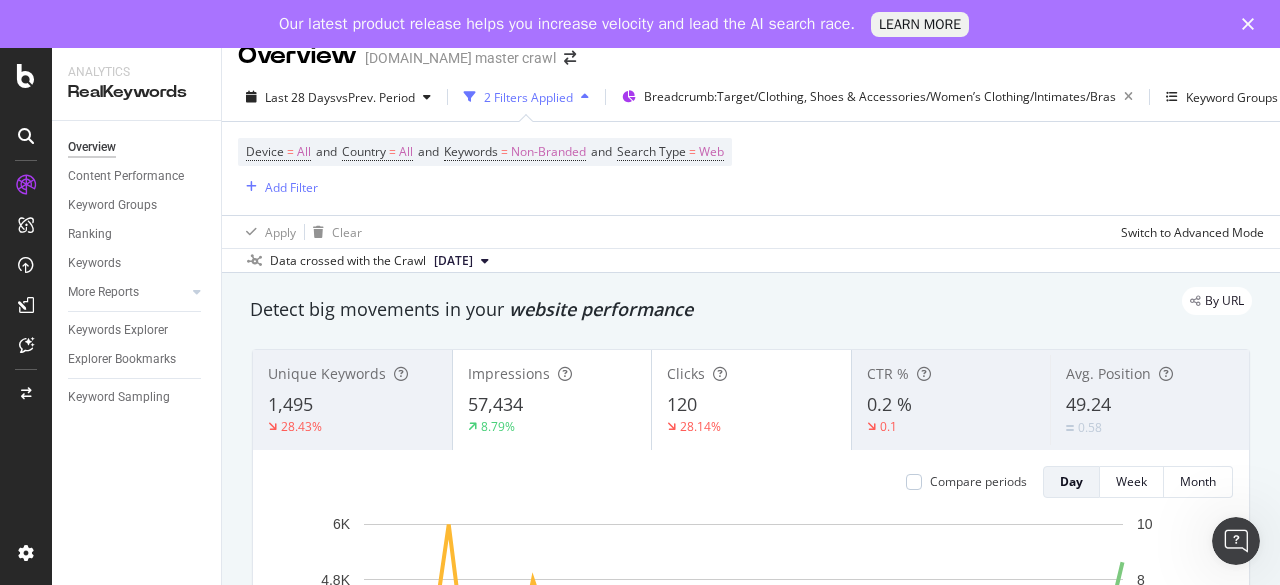 click on "[DATE]" at bounding box center (453, 261) 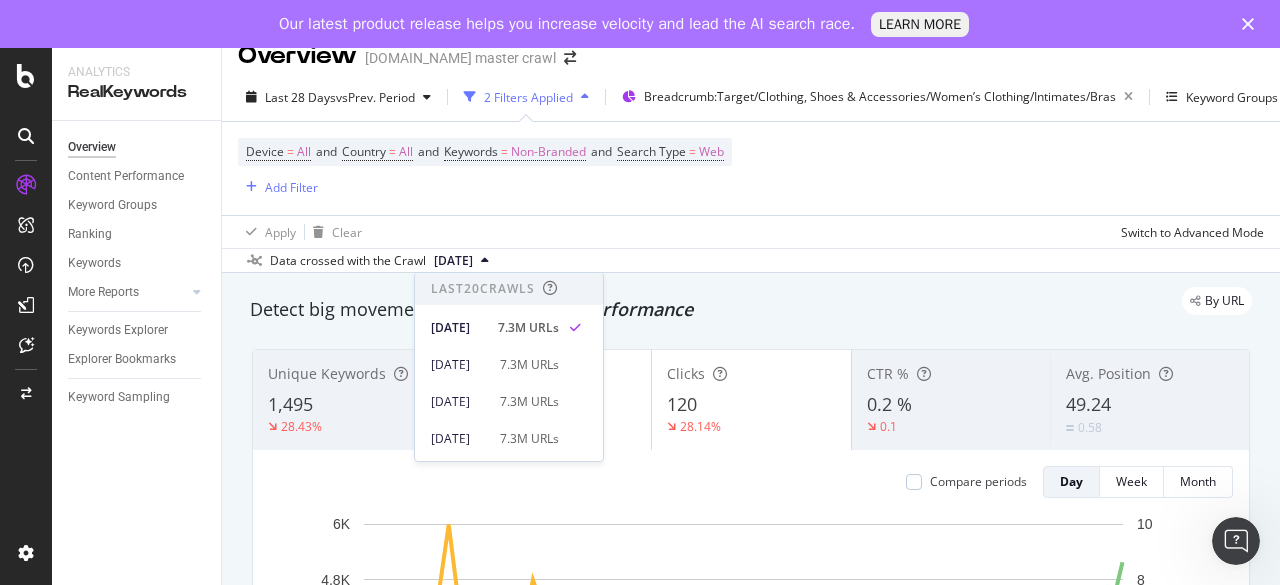 click on "Device   =     All  and  Country   =     All  and  Keywords   =     Non-Branded  and  Search Type   =     Web Add Filter" at bounding box center (751, 168) 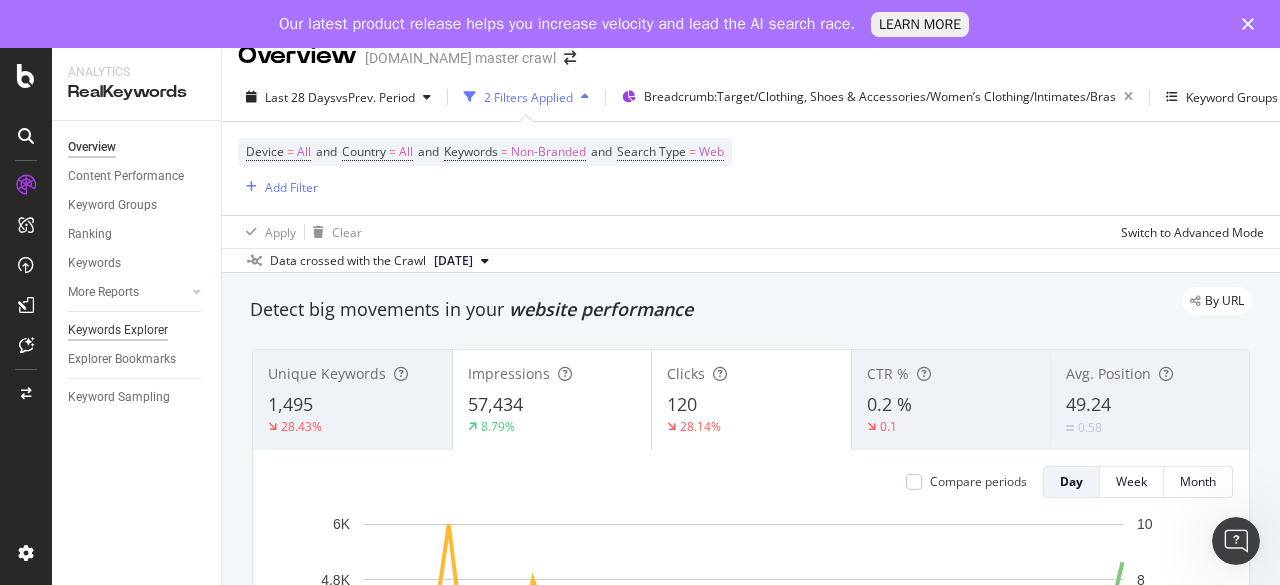 click on "Keywords Explorer" at bounding box center [118, 330] 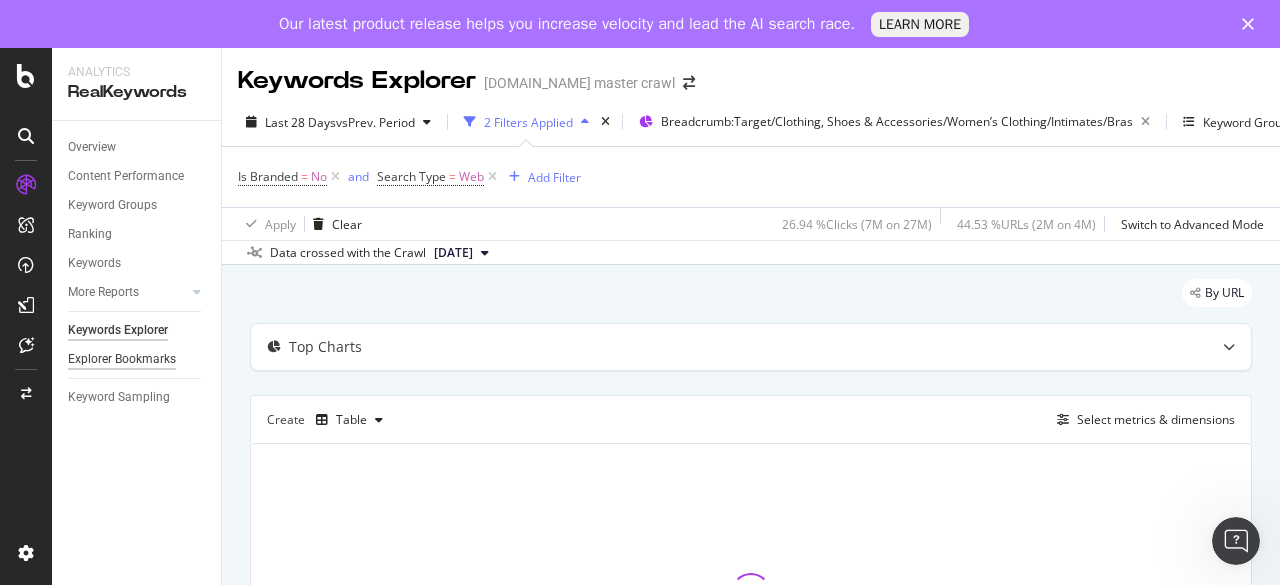 click on "Explorer Bookmarks" at bounding box center [122, 359] 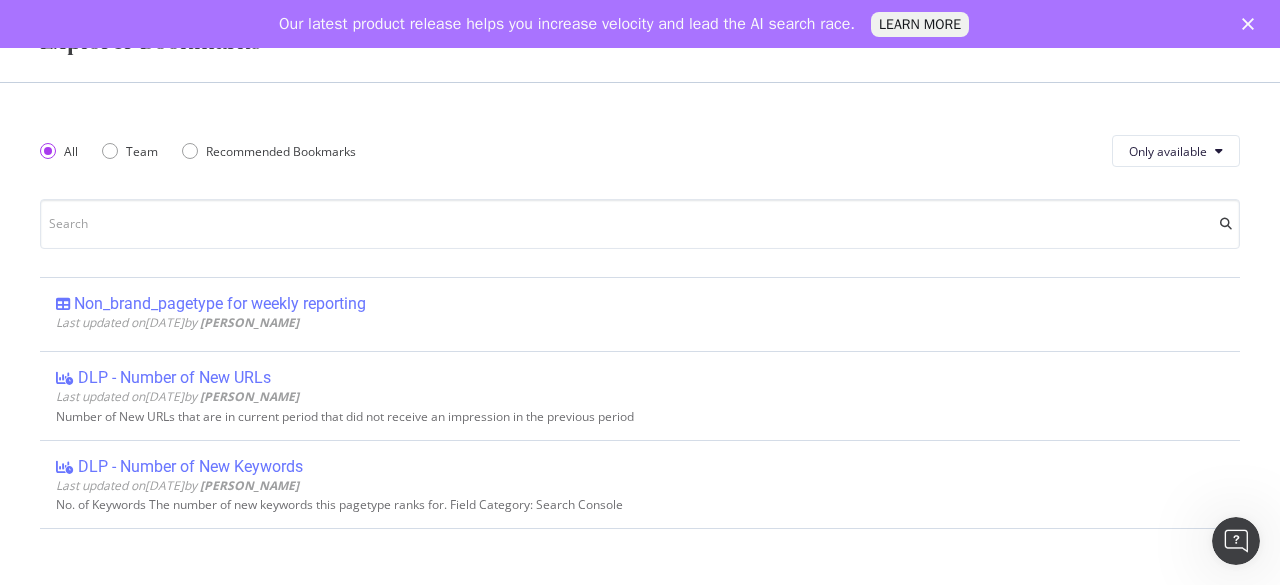 click on "All Team Recommended Bookmarks Only available Non_brand_pagetype for weekly reporting Last updated on  [DATE]  by   [PERSON_NAME] DLP - Number of New URLs Last updated on  [DATE]  by   [PERSON_NAME] Number of New URLs that are in current period that did not receive an impression in the previous period DLP - Number of New Keywords Last updated on  [DATE]  by   [PERSON_NAME] No. of Keywords
The number of new keywords this pagetype ranks for. Field Category: Search Console DLP - Number of Keywords on Page 1 Vs Page 2 Created on  [DATE]  by   [PERSON_NAME] Total number of keywords where the URL ranks on page 1 and page 2. DLP - URL is New Last updated on  [DATE]  by   [PERSON_NAME] No. of New URLs
The total number of URLs that were not associated with a given keyword prior to the current period. Field Category: Search Console DLP_performance_update_July_2025 Last updated on  [DATE]  by   [PERSON_NAME] Executive summary report Top Performing DLP Facets Created on  [DATE]  by    by" at bounding box center [640, 334] 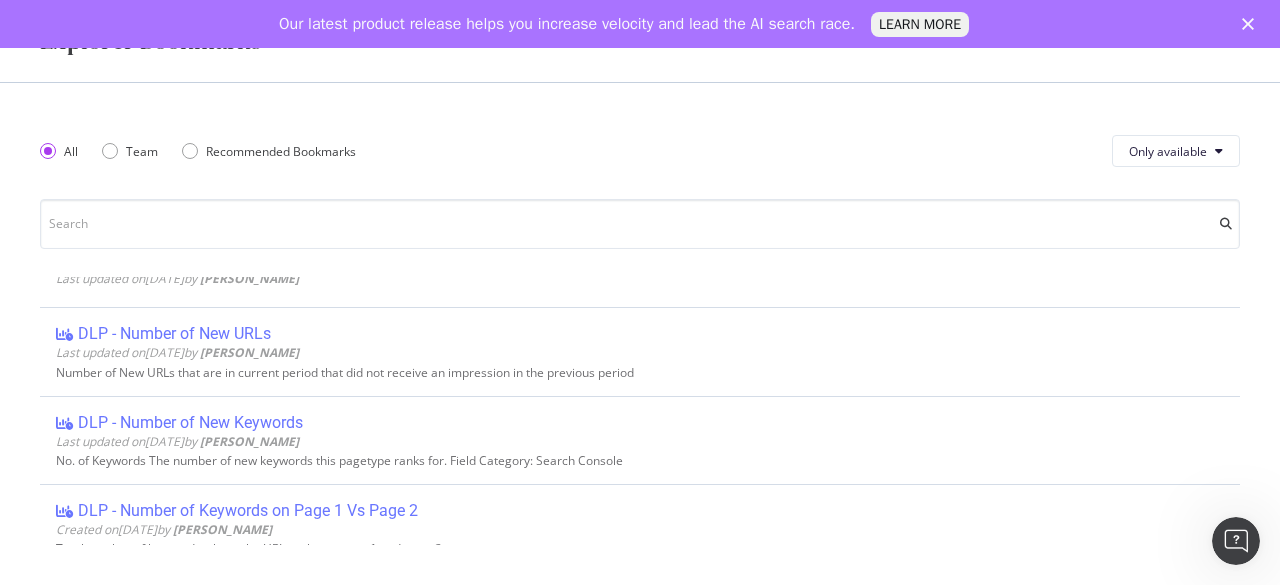 scroll, scrollTop: 0, scrollLeft: 0, axis: both 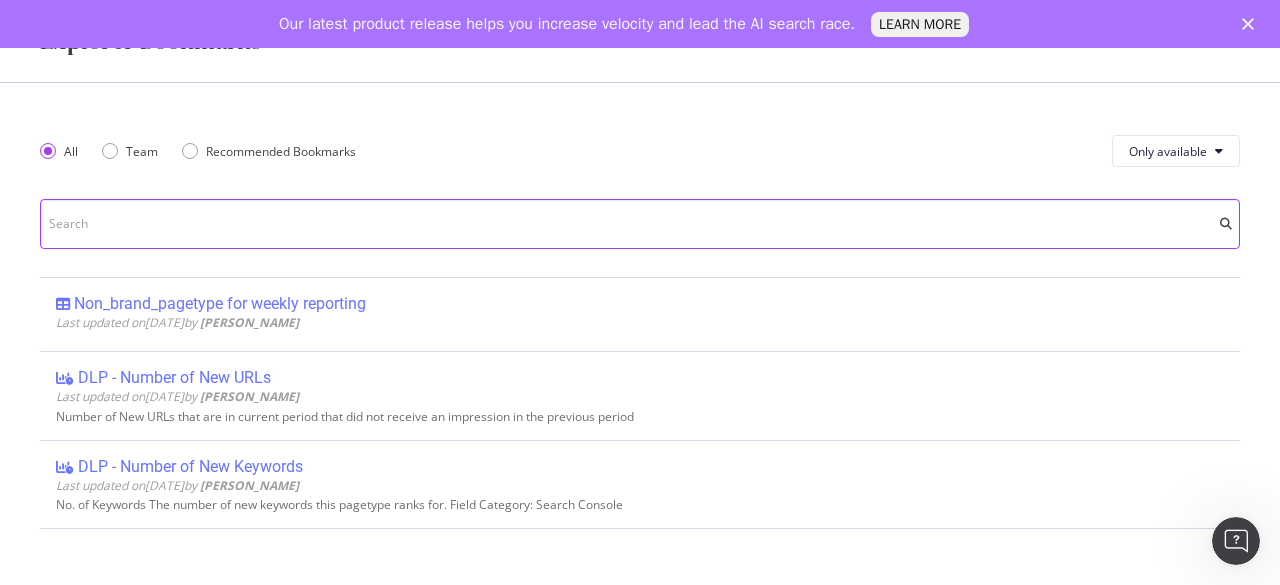 click at bounding box center [640, 224] 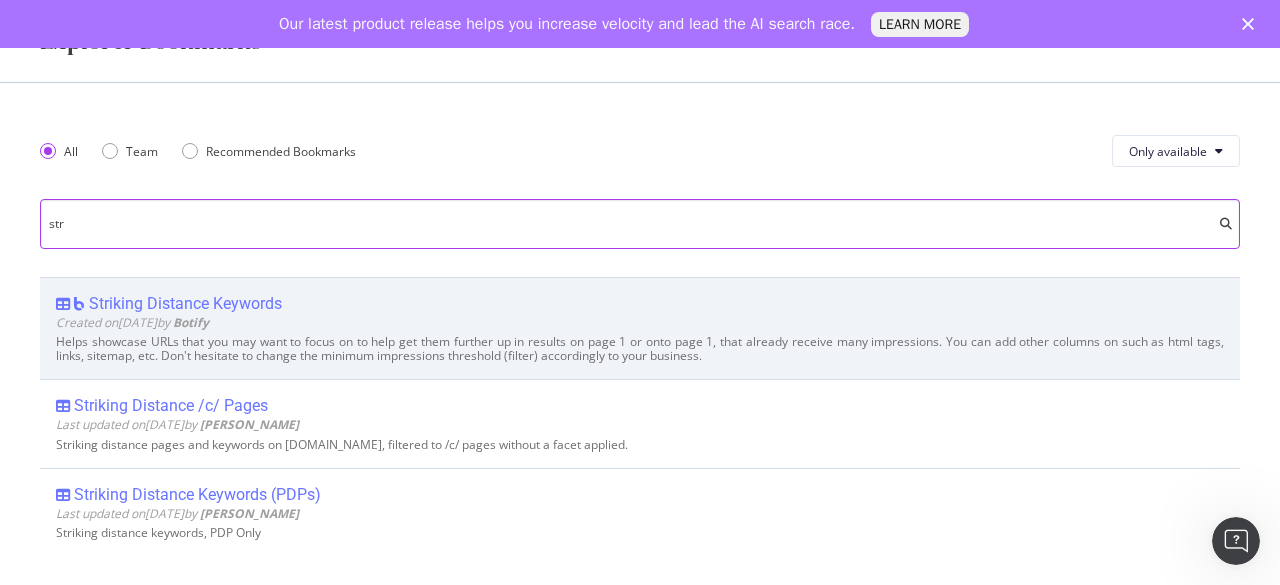 type on "str" 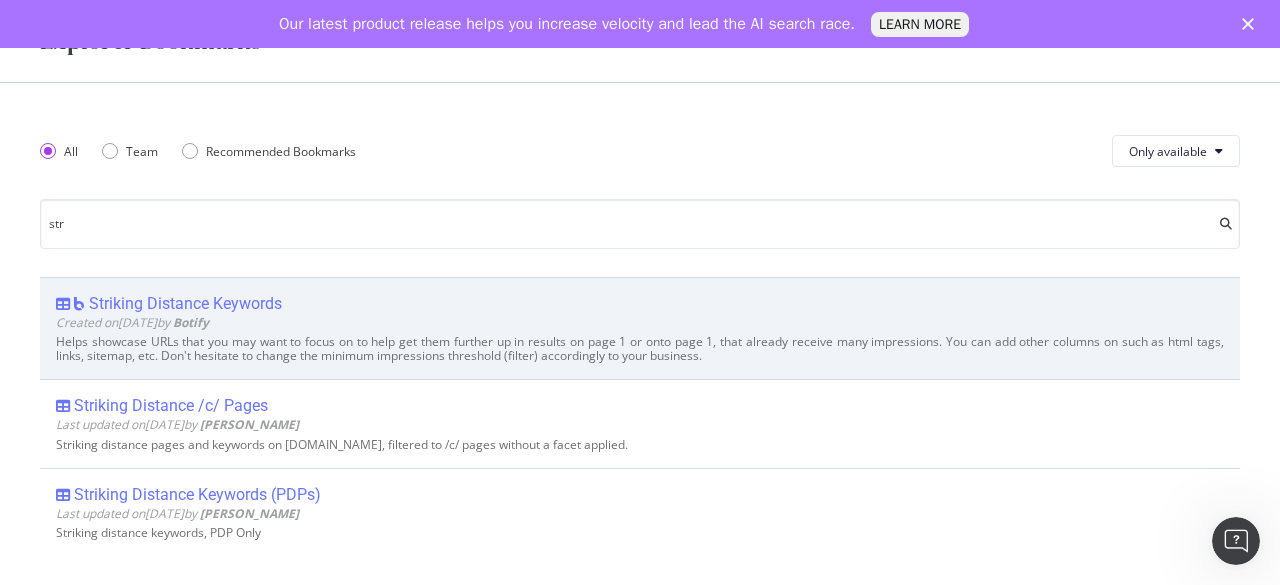 click on "Striking Distance Keywords" at bounding box center [185, 304] 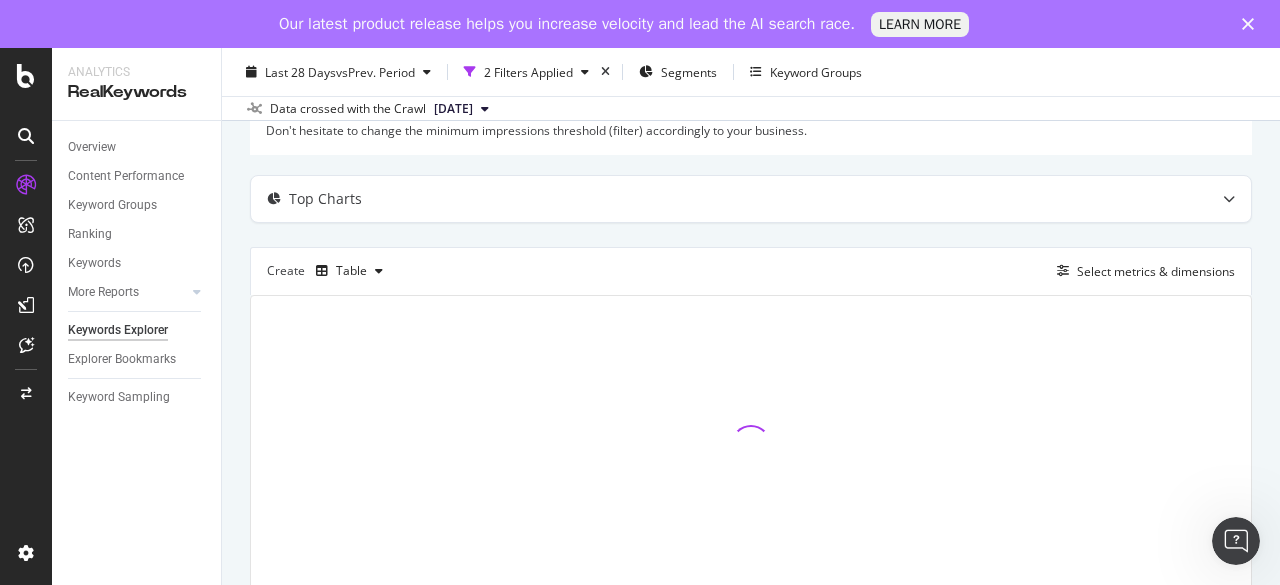 scroll, scrollTop: 222, scrollLeft: 0, axis: vertical 